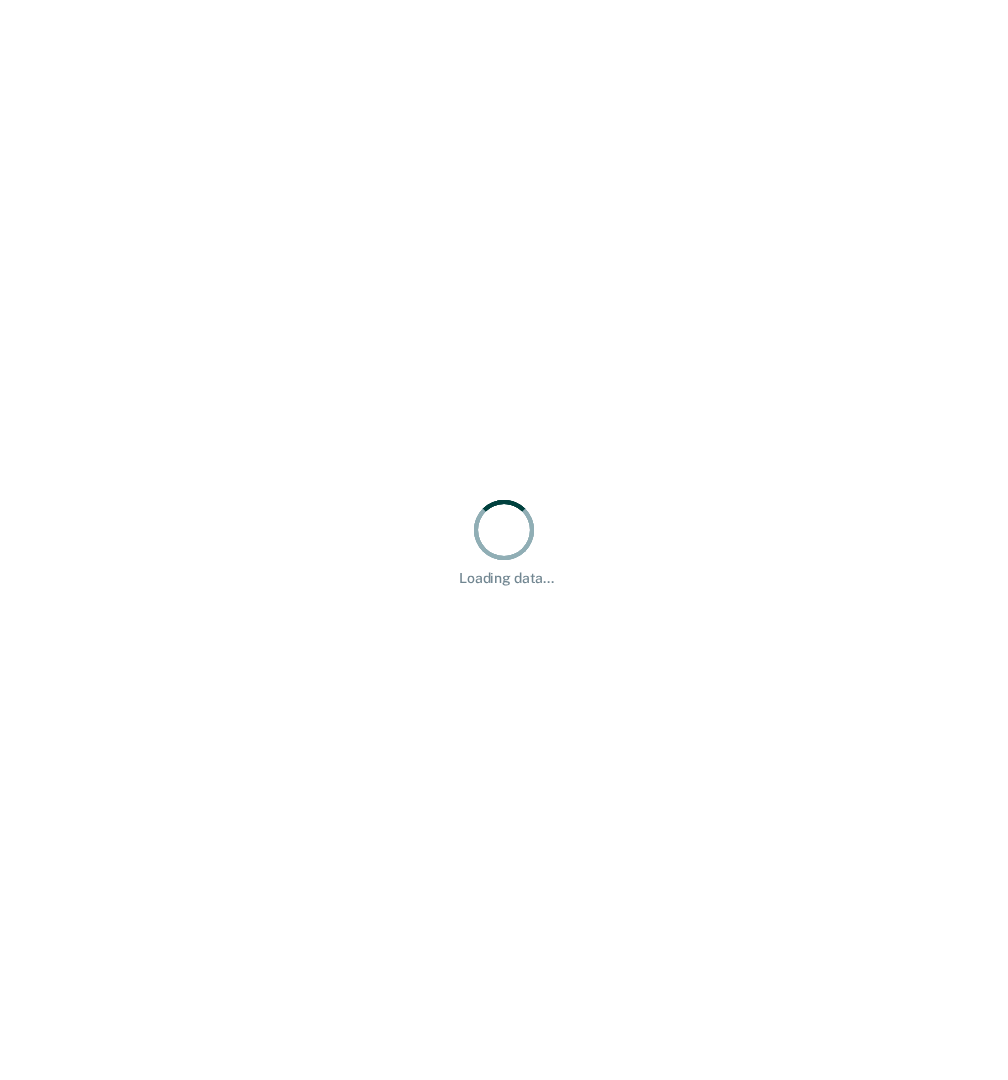 scroll, scrollTop: 0, scrollLeft: 0, axis: both 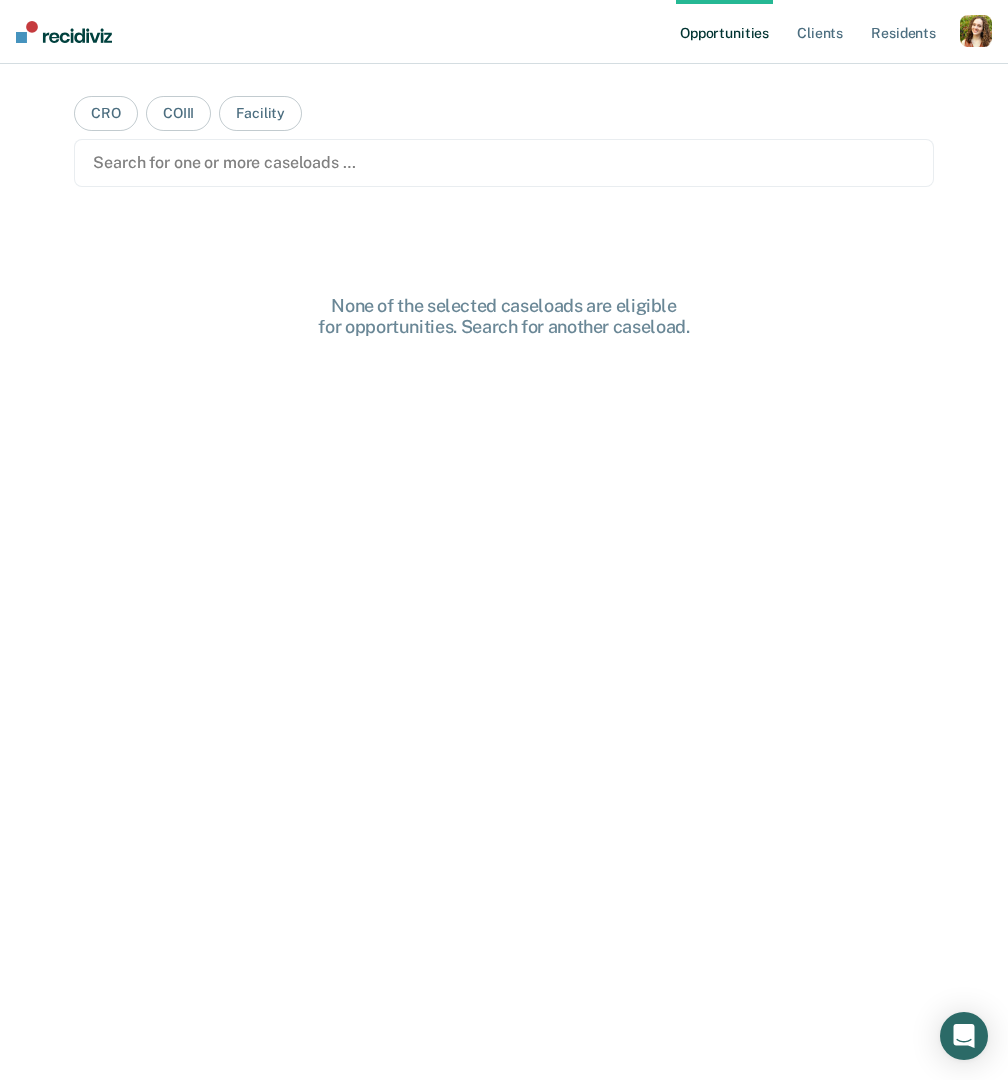 click at bounding box center (976, 31) 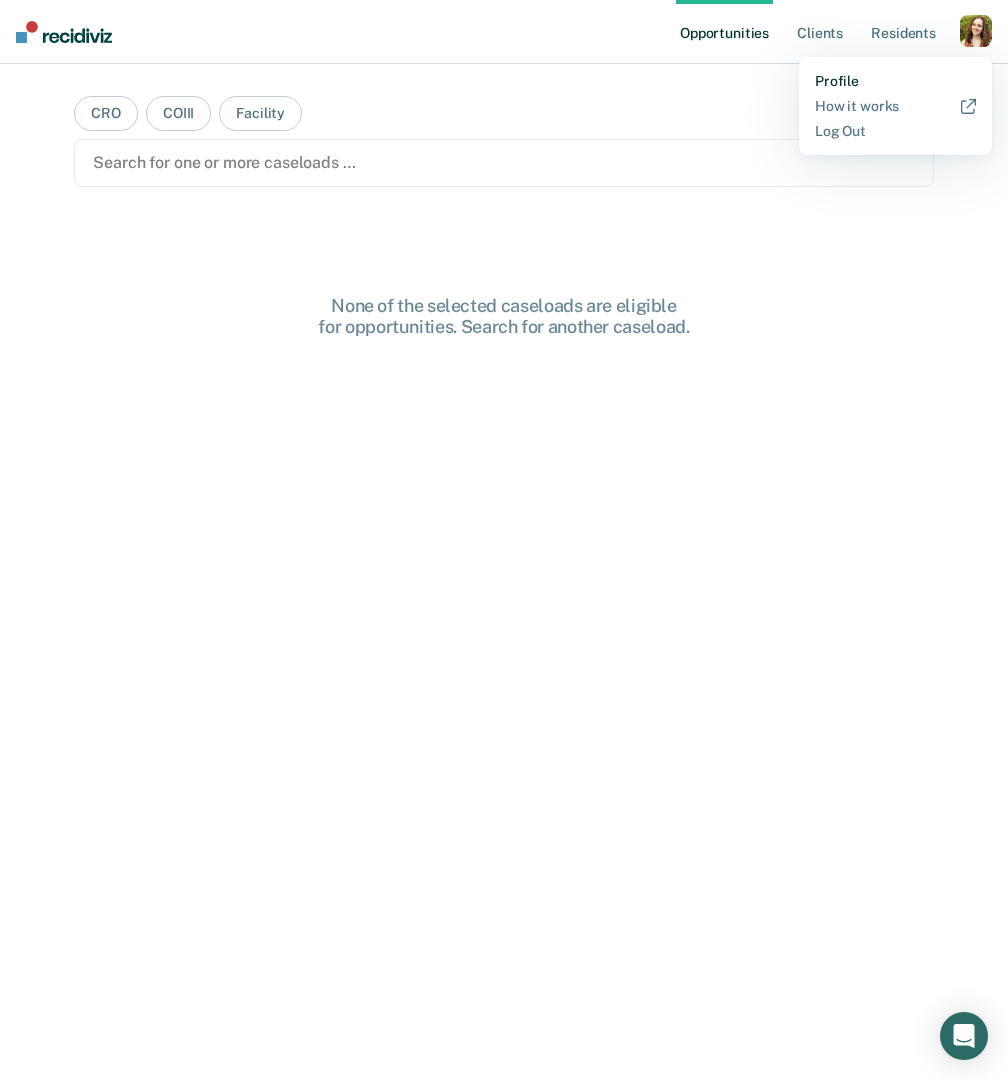 click on "Profile" at bounding box center [895, 81] 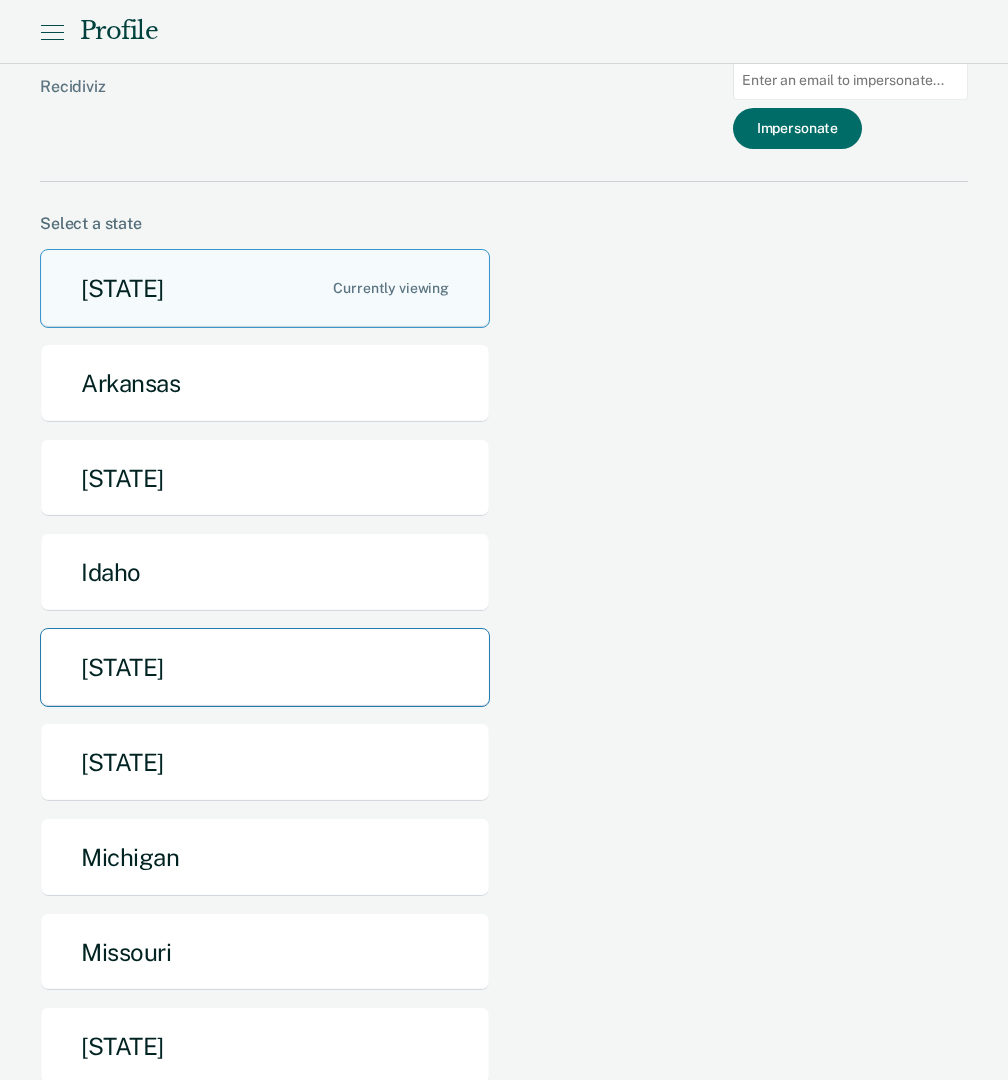 click on "[STATE]" at bounding box center [265, 667] 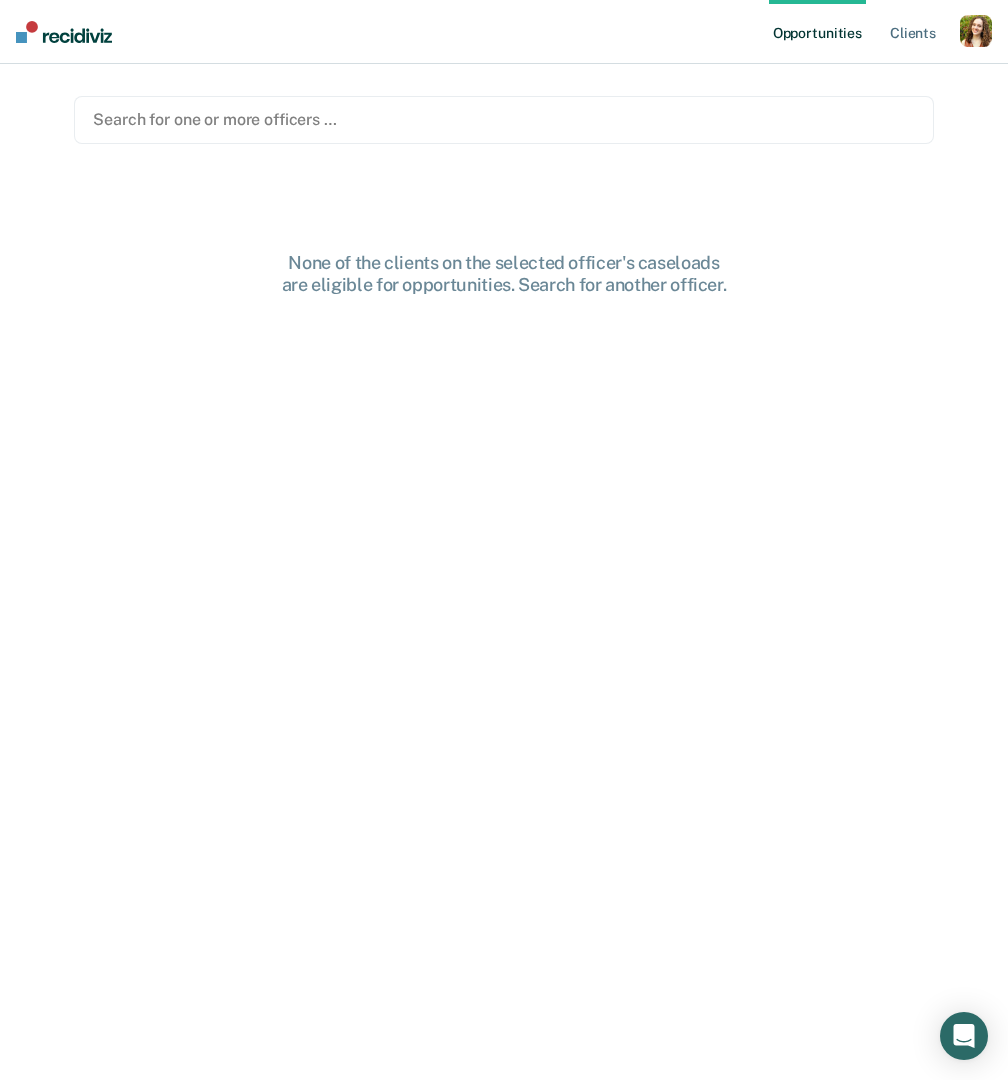 click on "Search for one or more officers …" at bounding box center (503, 120) 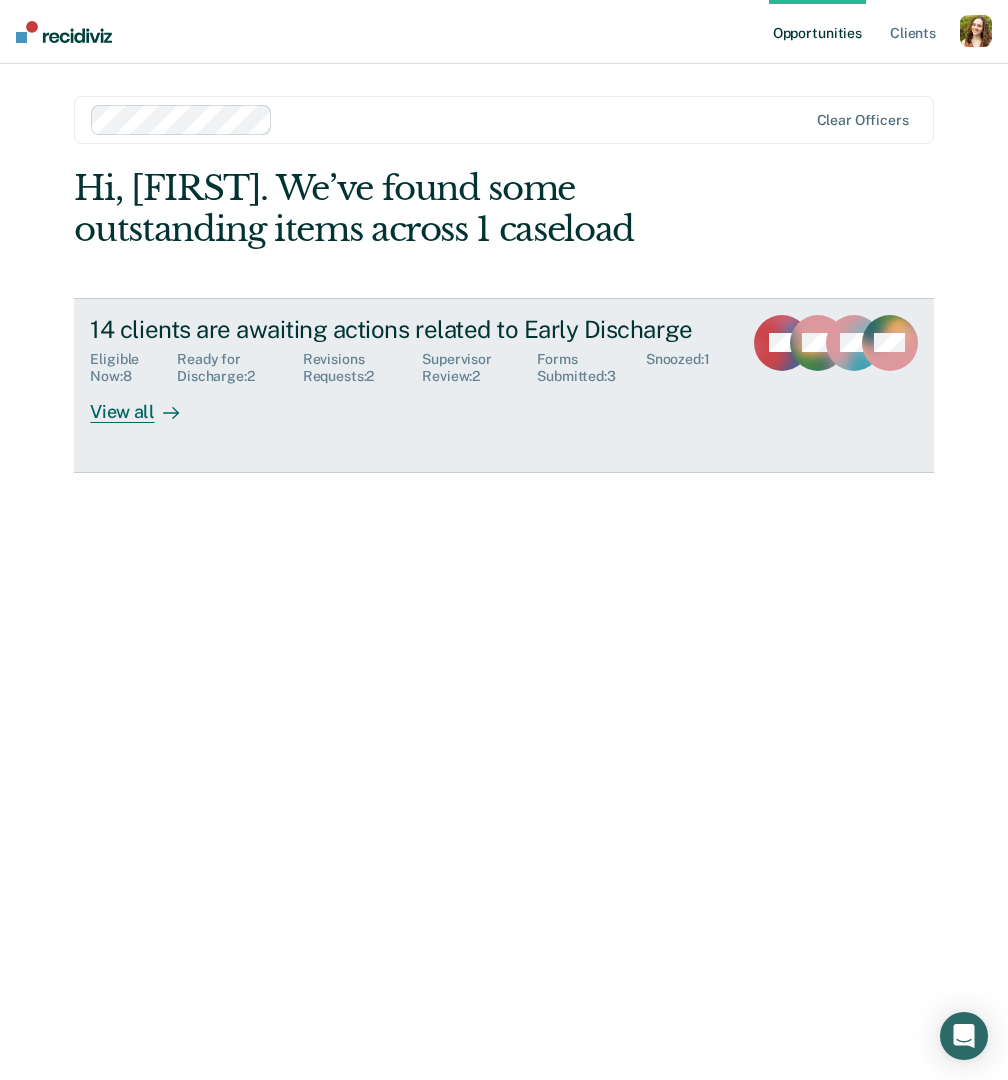 click on "14 clients are awaiting actions related to Early Discharge Eligible Now :  8 Ready for Discharge :  2 Revisions Requests :  2 Supervisor Review :  2 Forms Submitted :  3 Snoozed :  1 View all   TV WD GA + 11" at bounding box center [503, 385] 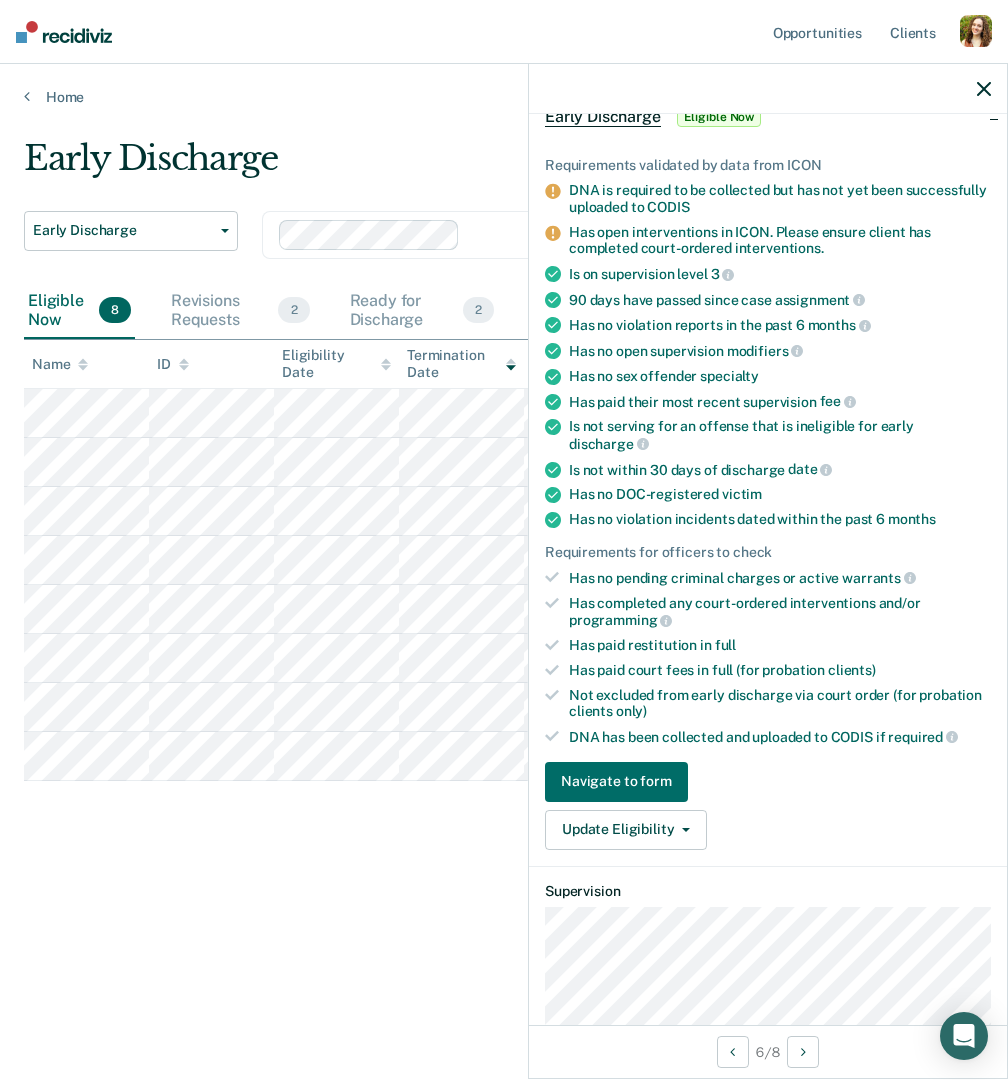 scroll, scrollTop: 243, scrollLeft: 0, axis: vertical 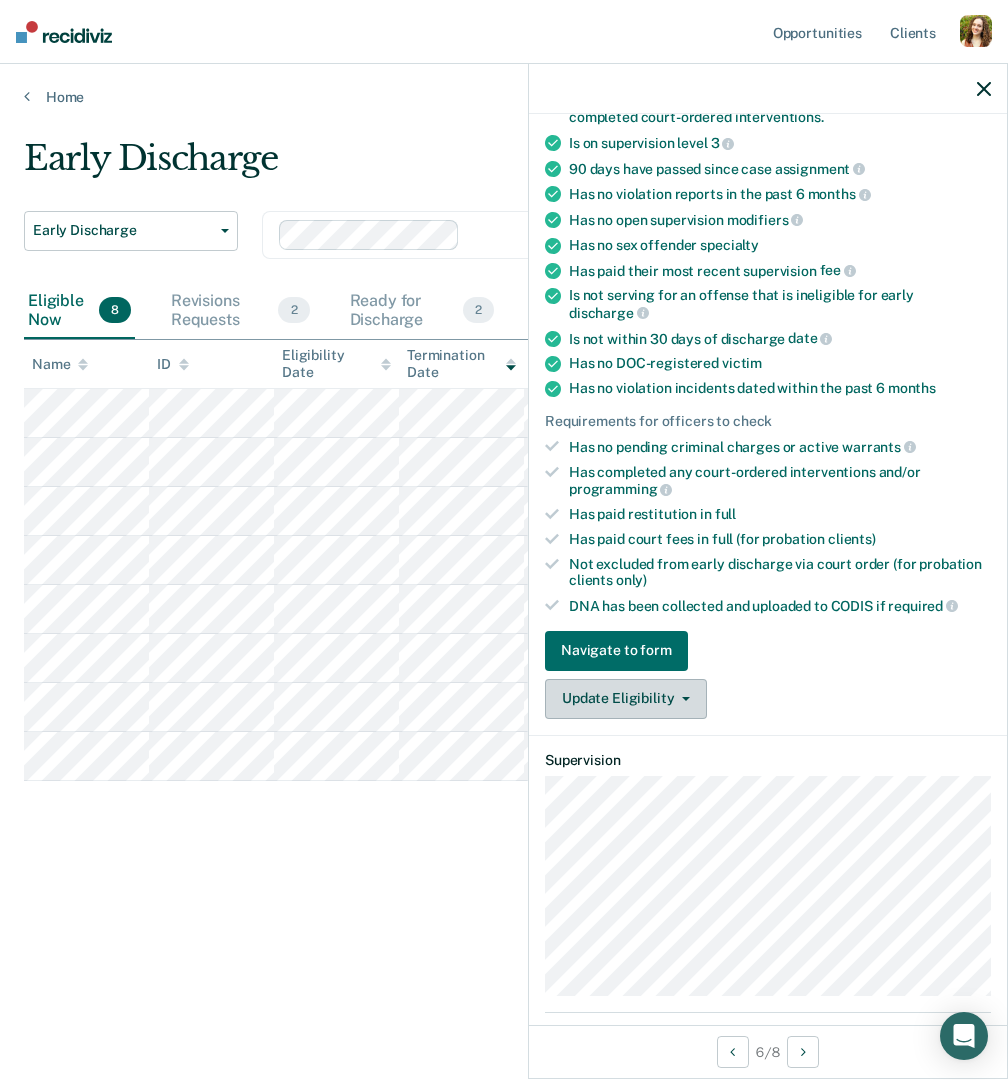 click on "Update Eligibility" at bounding box center (626, 699) 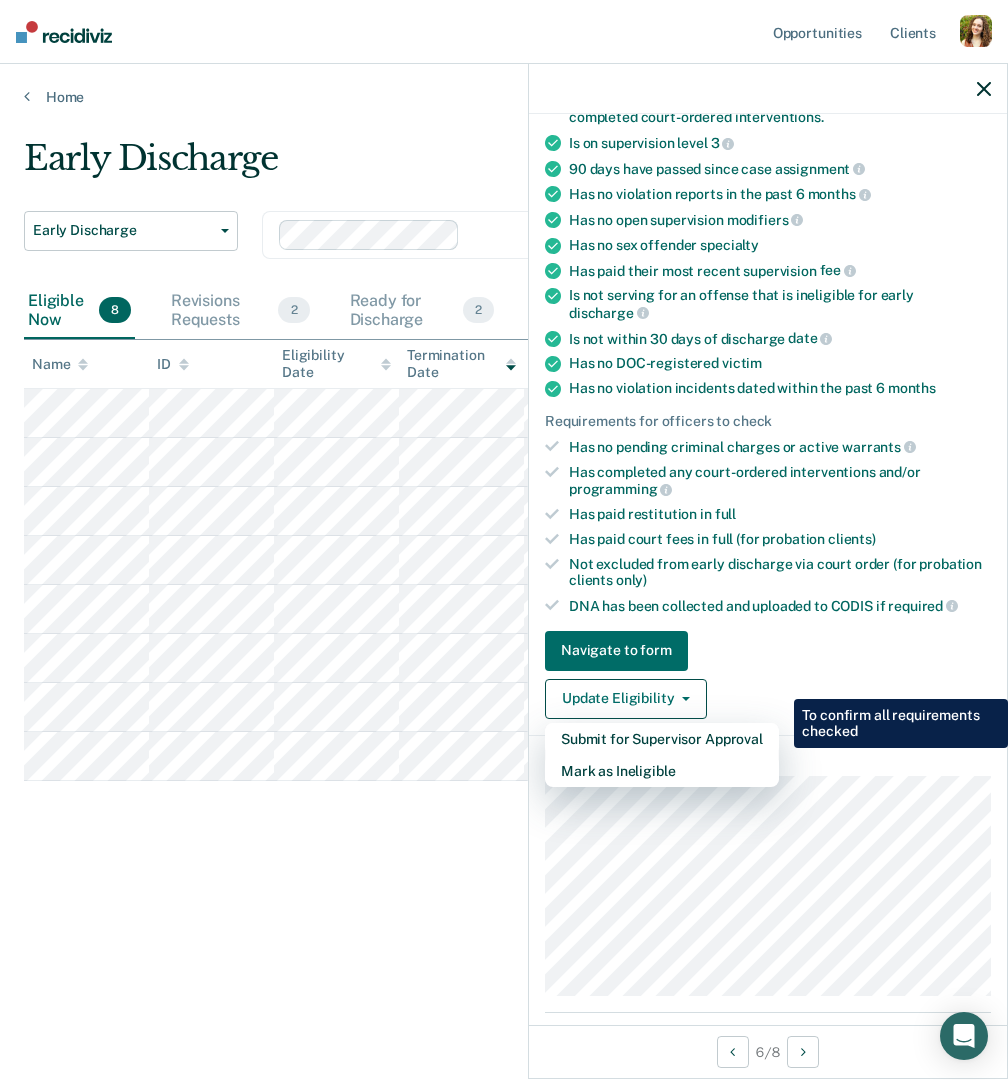 click on "Not excluded from early discharge via court order (for probation clients   only)" at bounding box center [780, 68] 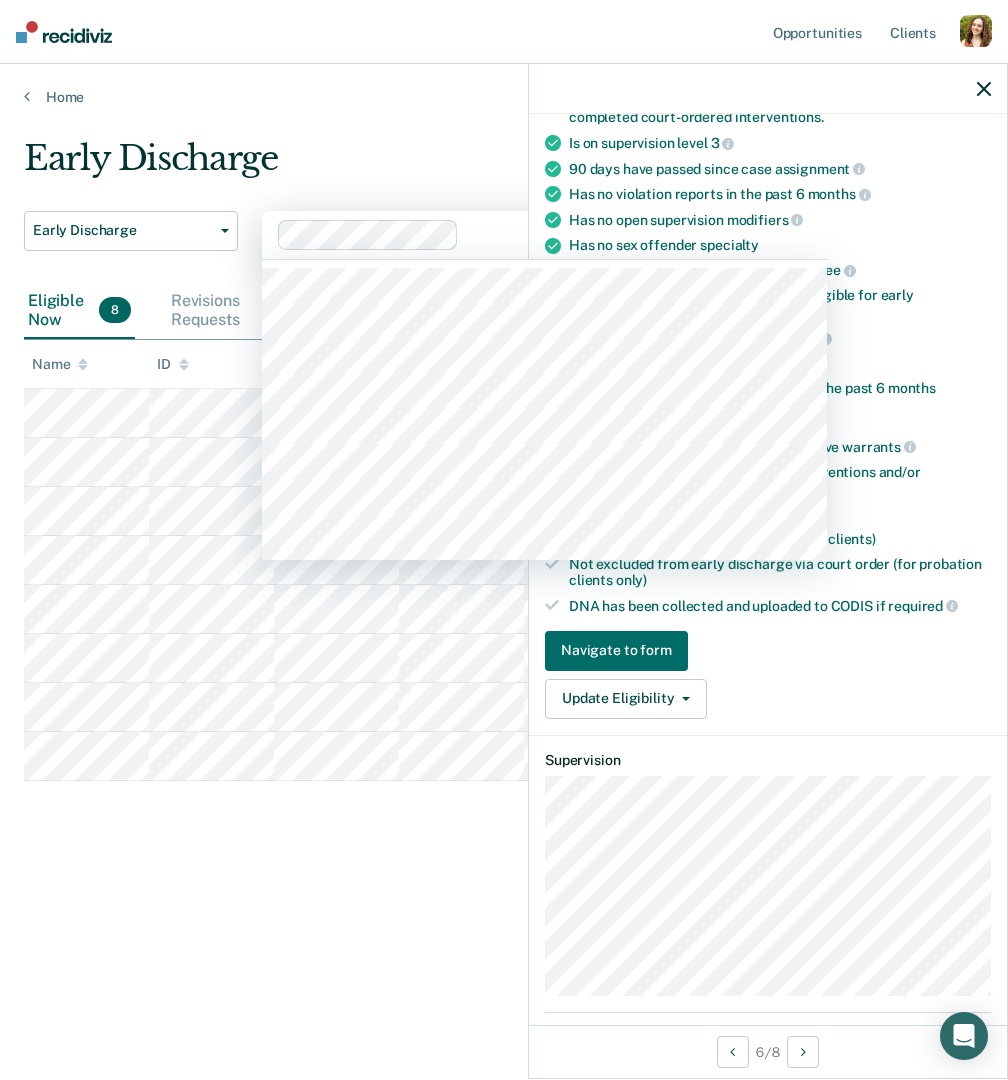 click at bounding box center (584, 234) 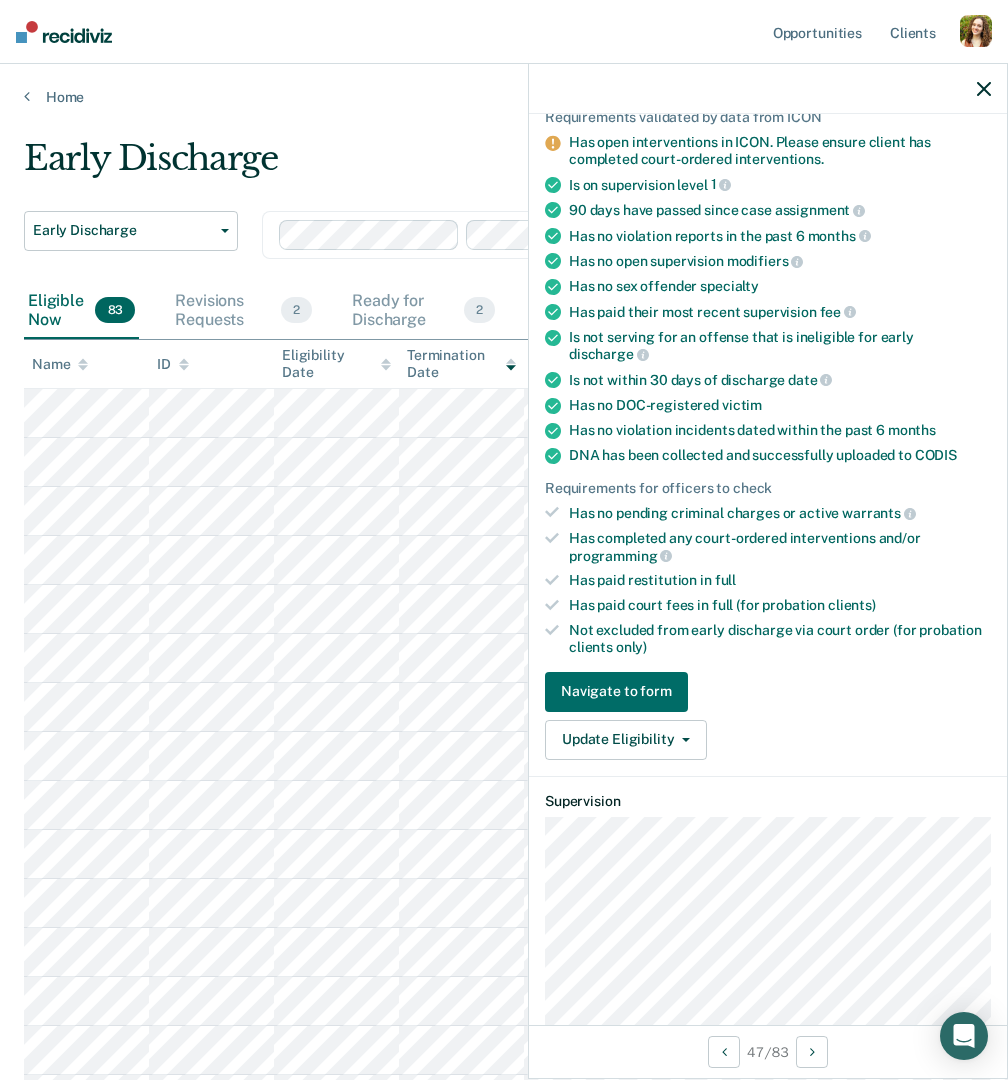 scroll, scrollTop: 201, scrollLeft: 0, axis: vertical 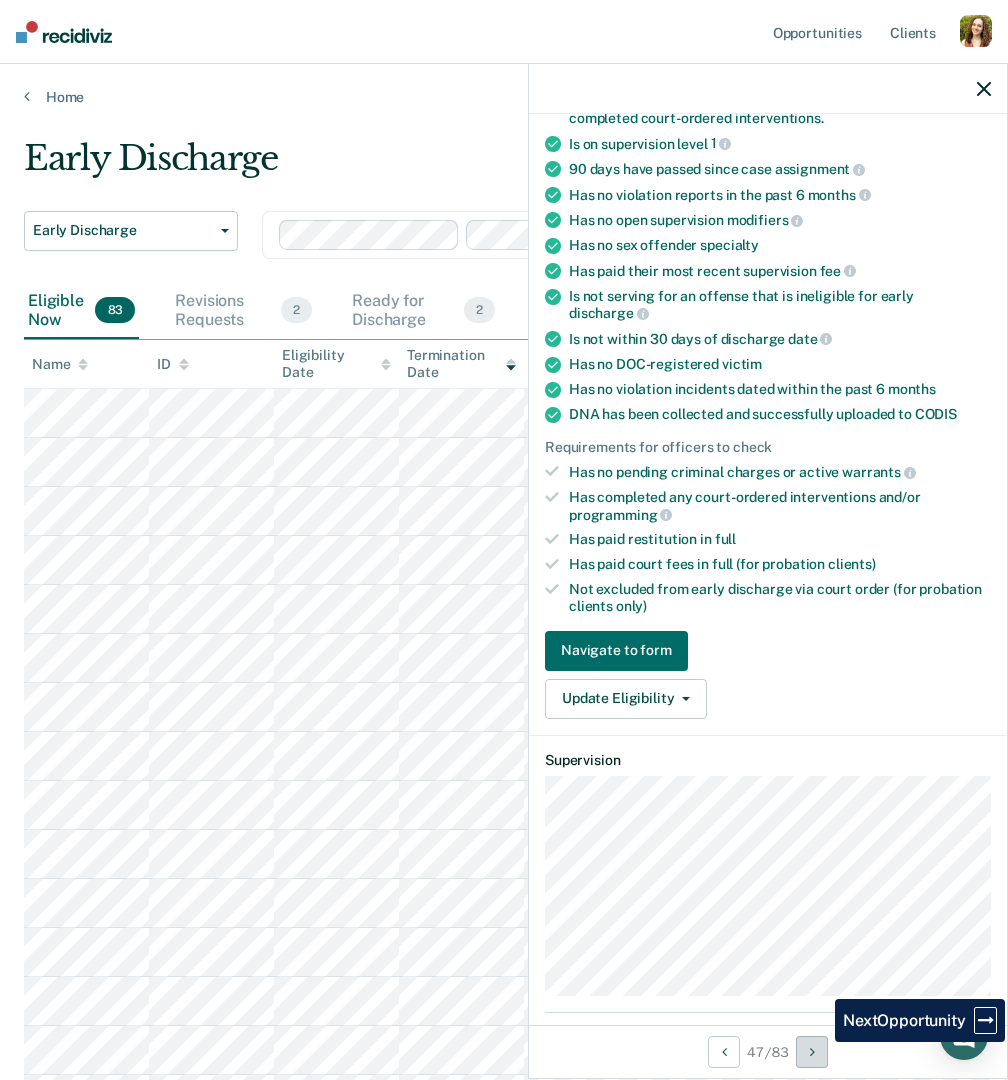 click at bounding box center [812, 1052] 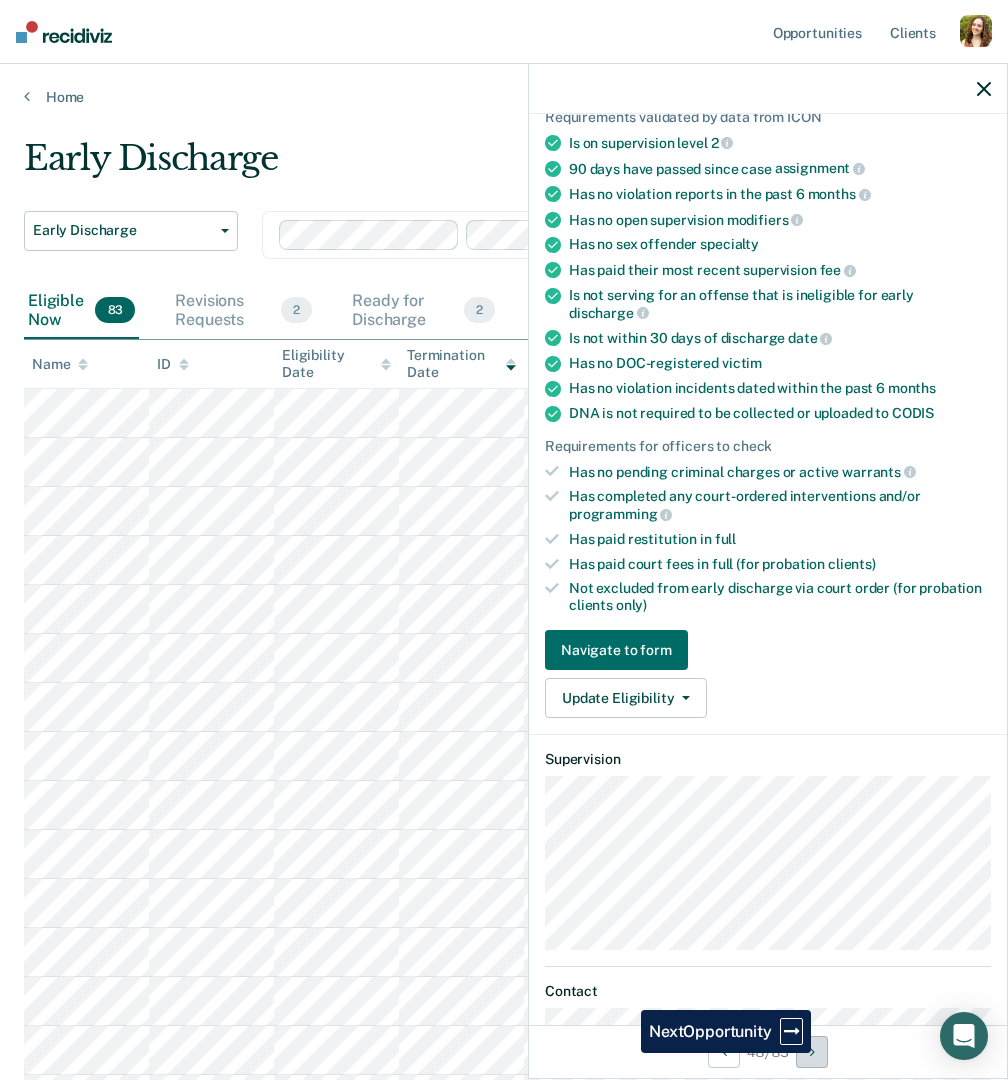 click at bounding box center (812, 1052) 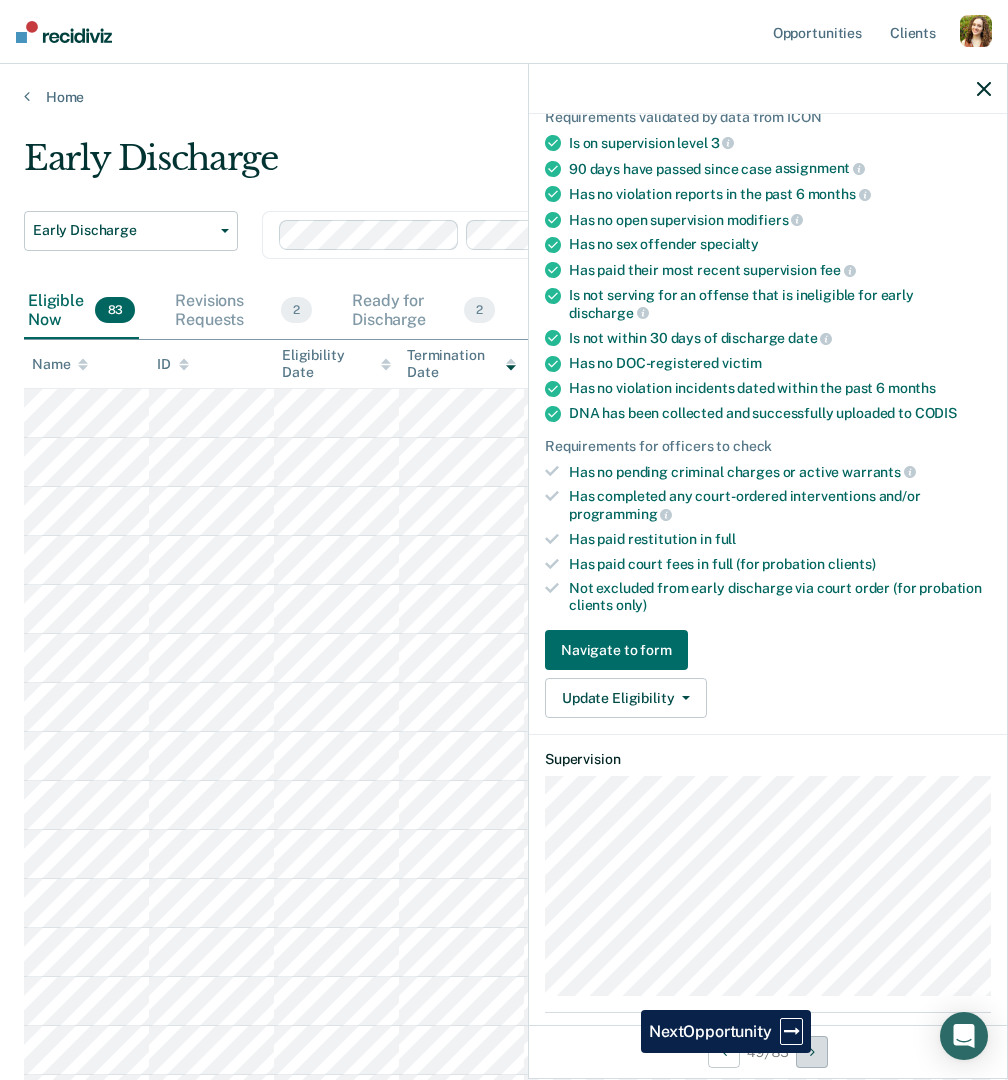 click at bounding box center [812, 1052] 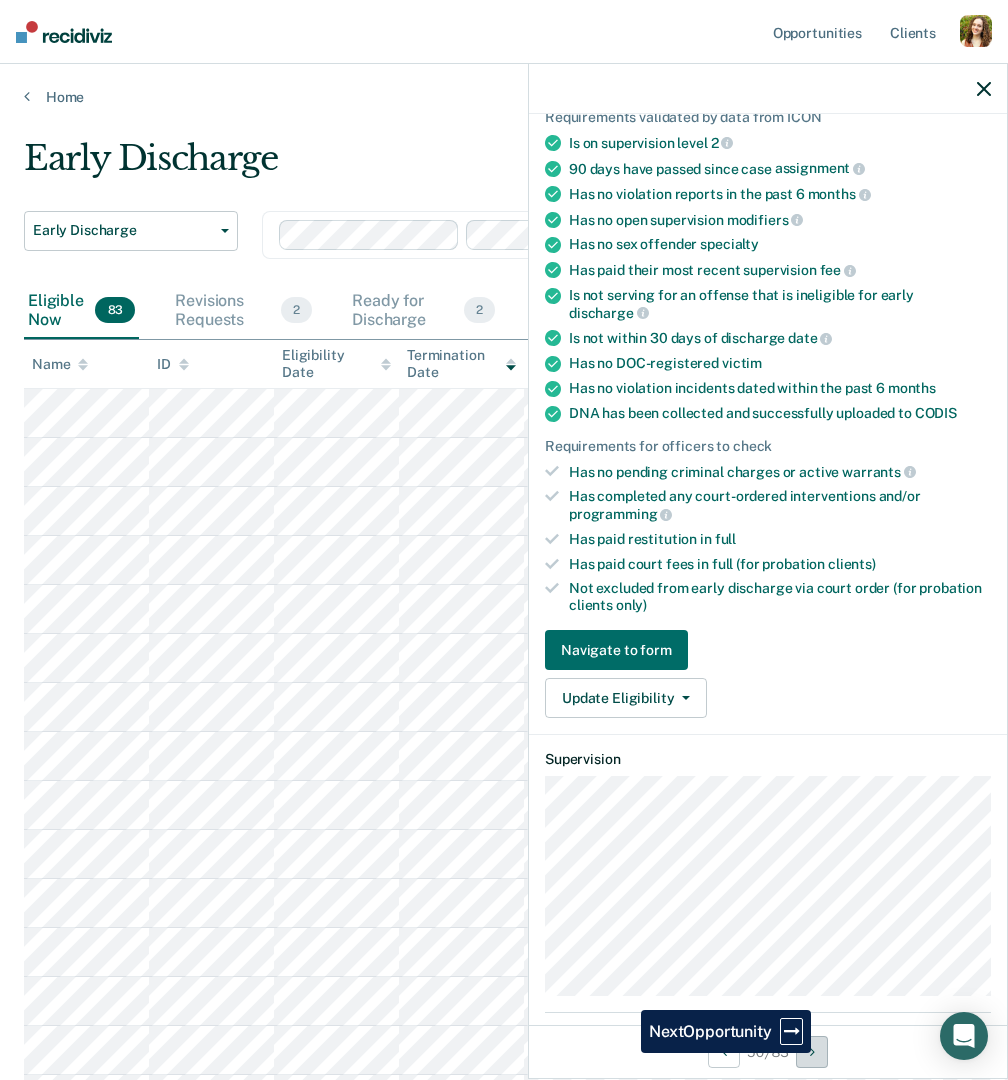 click at bounding box center (812, 1052) 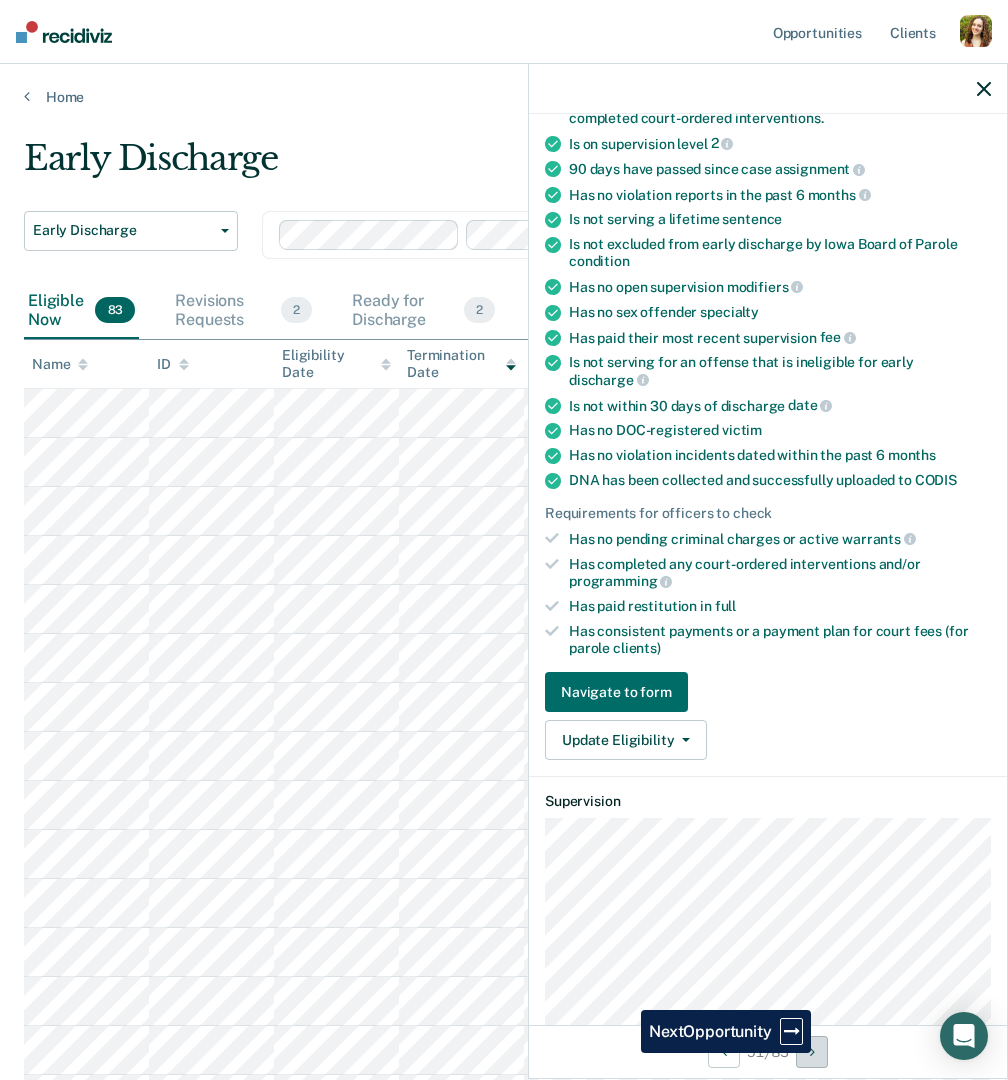 click at bounding box center [812, 1052] 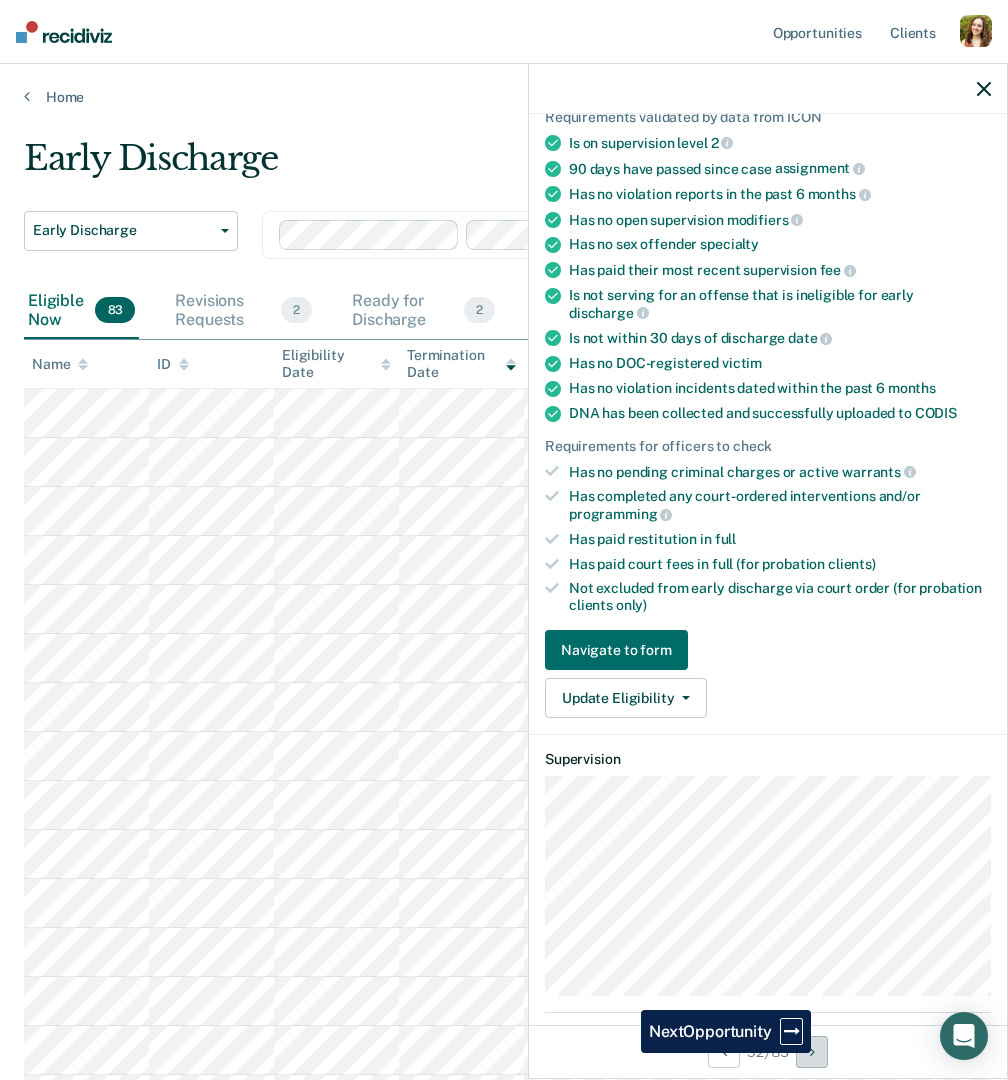 click at bounding box center [812, 1052] 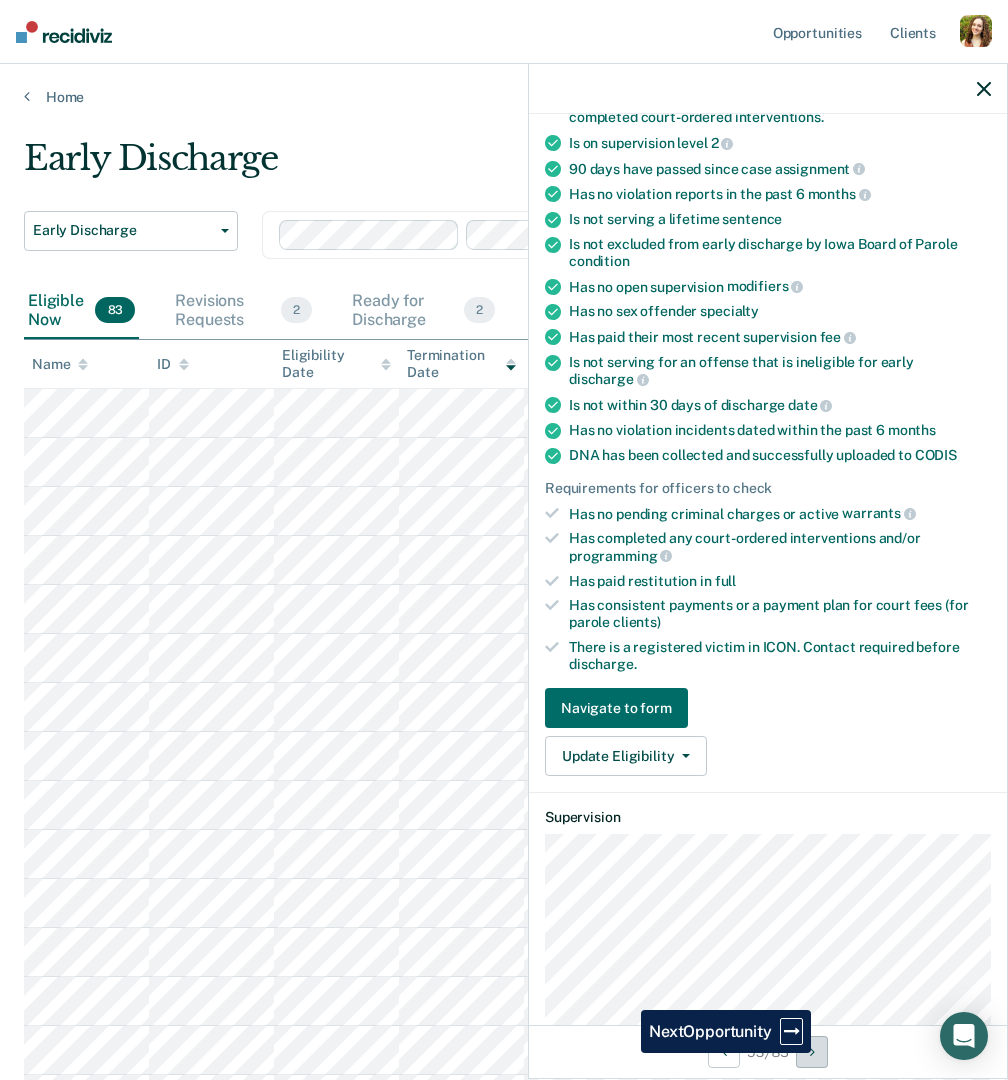 click at bounding box center [812, 1052] 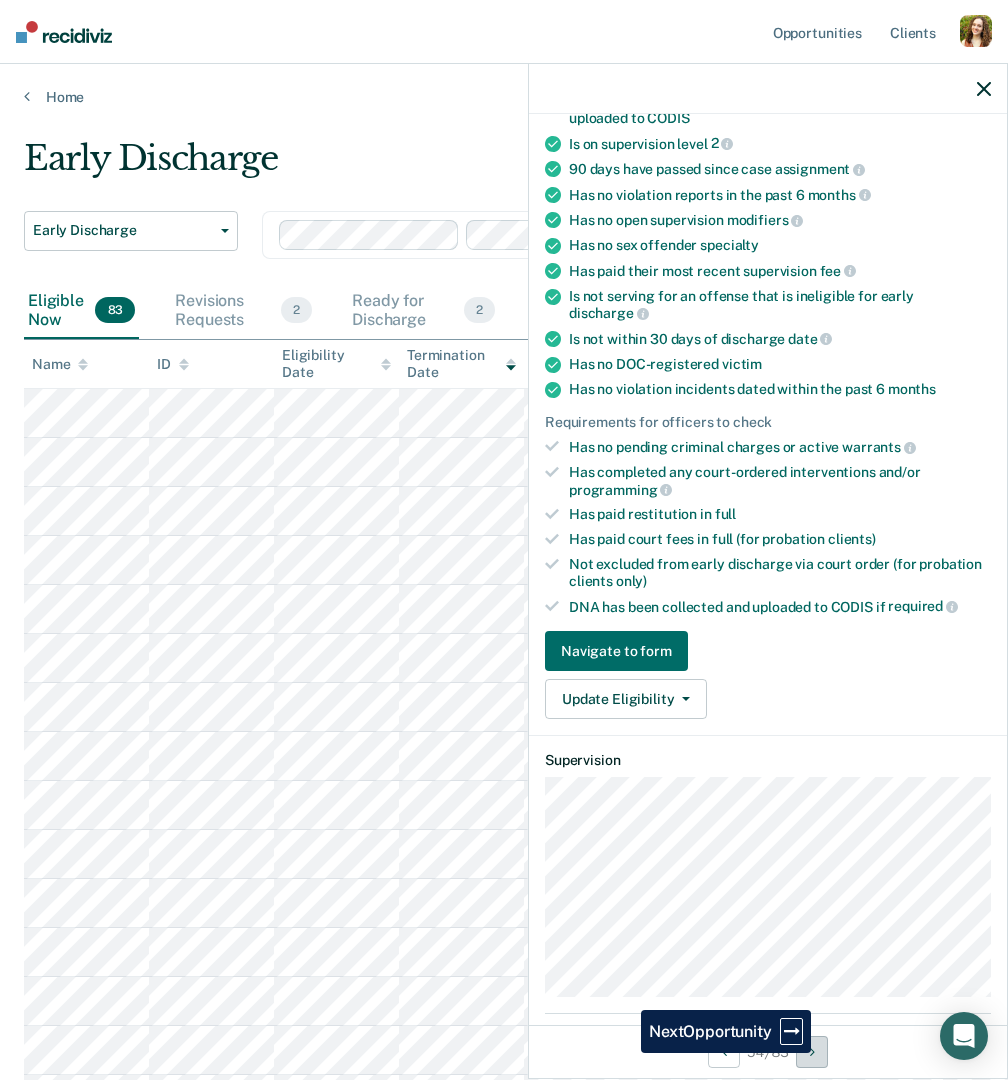 click at bounding box center [812, 1052] 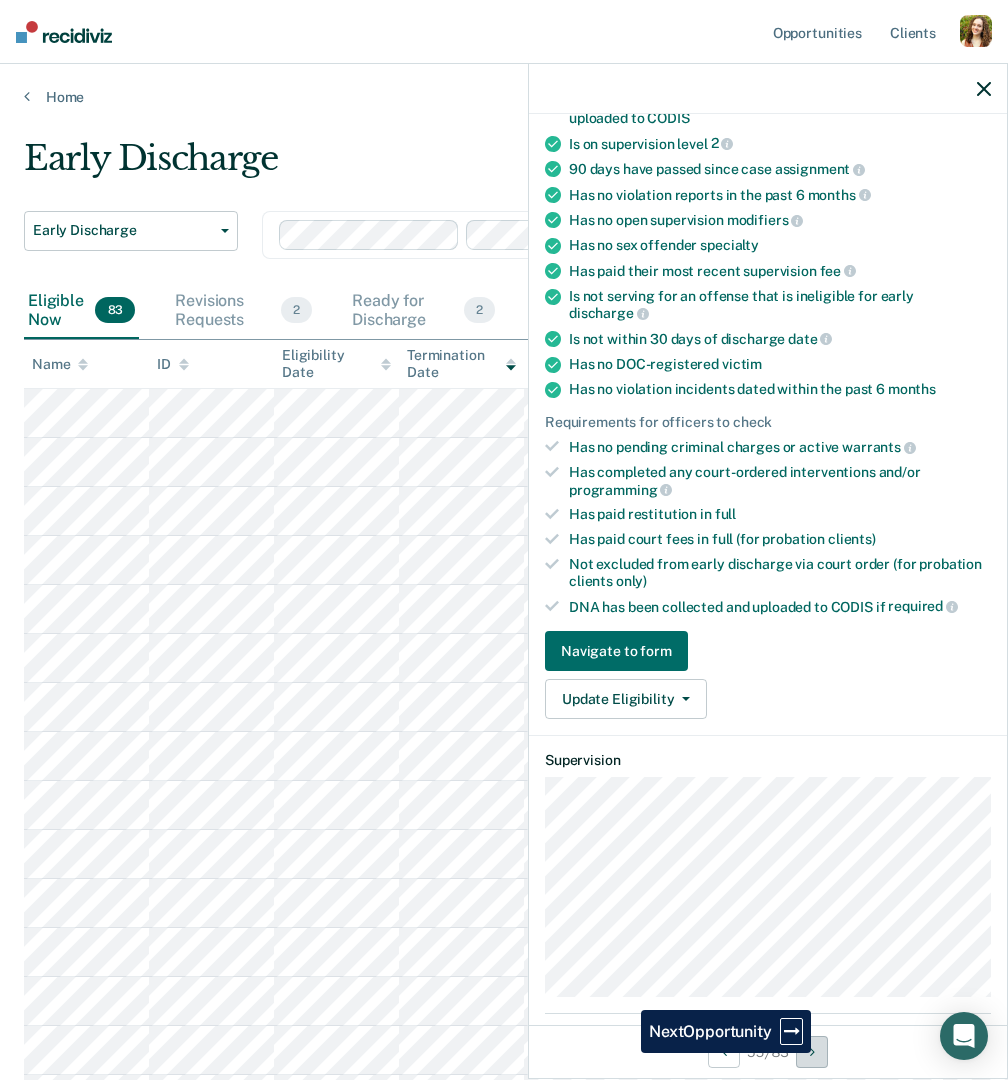 click at bounding box center [812, 1052] 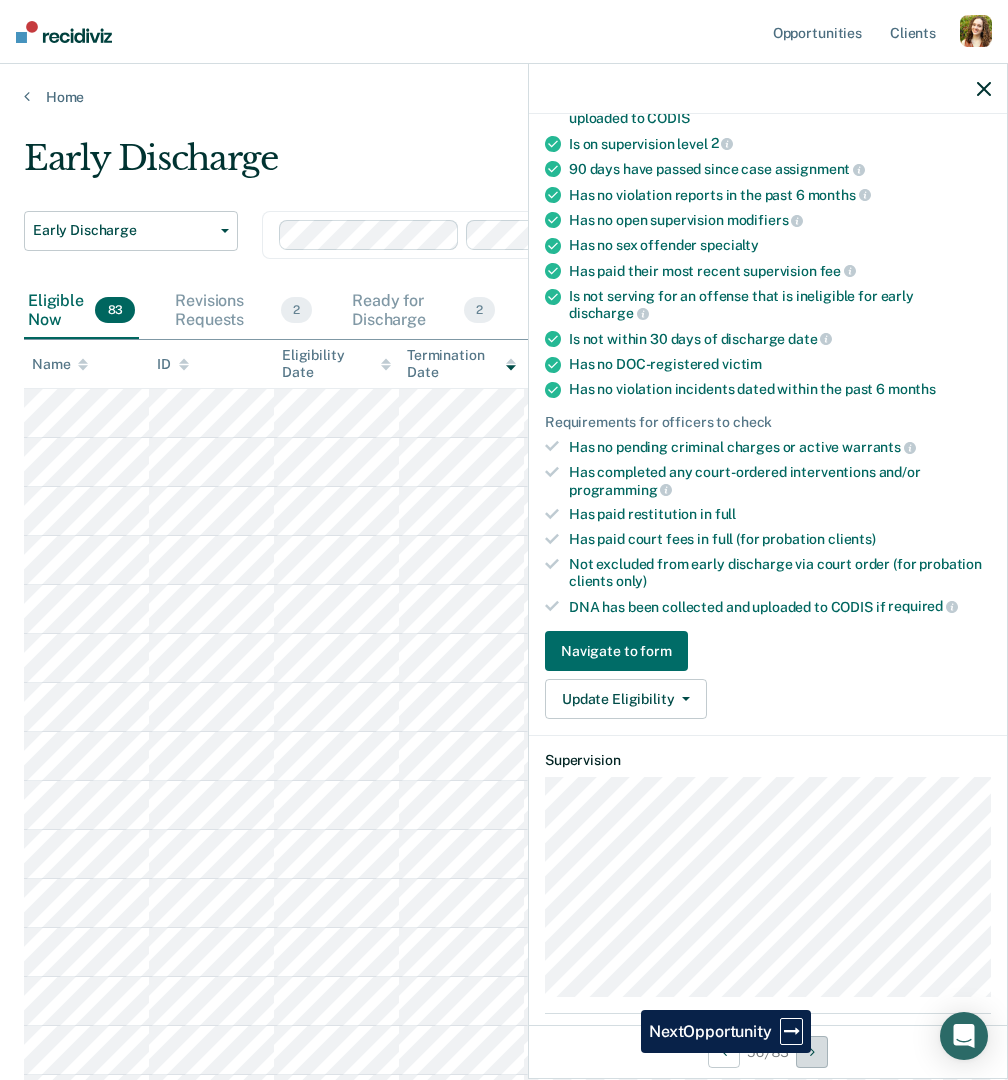 click at bounding box center (812, 1052) 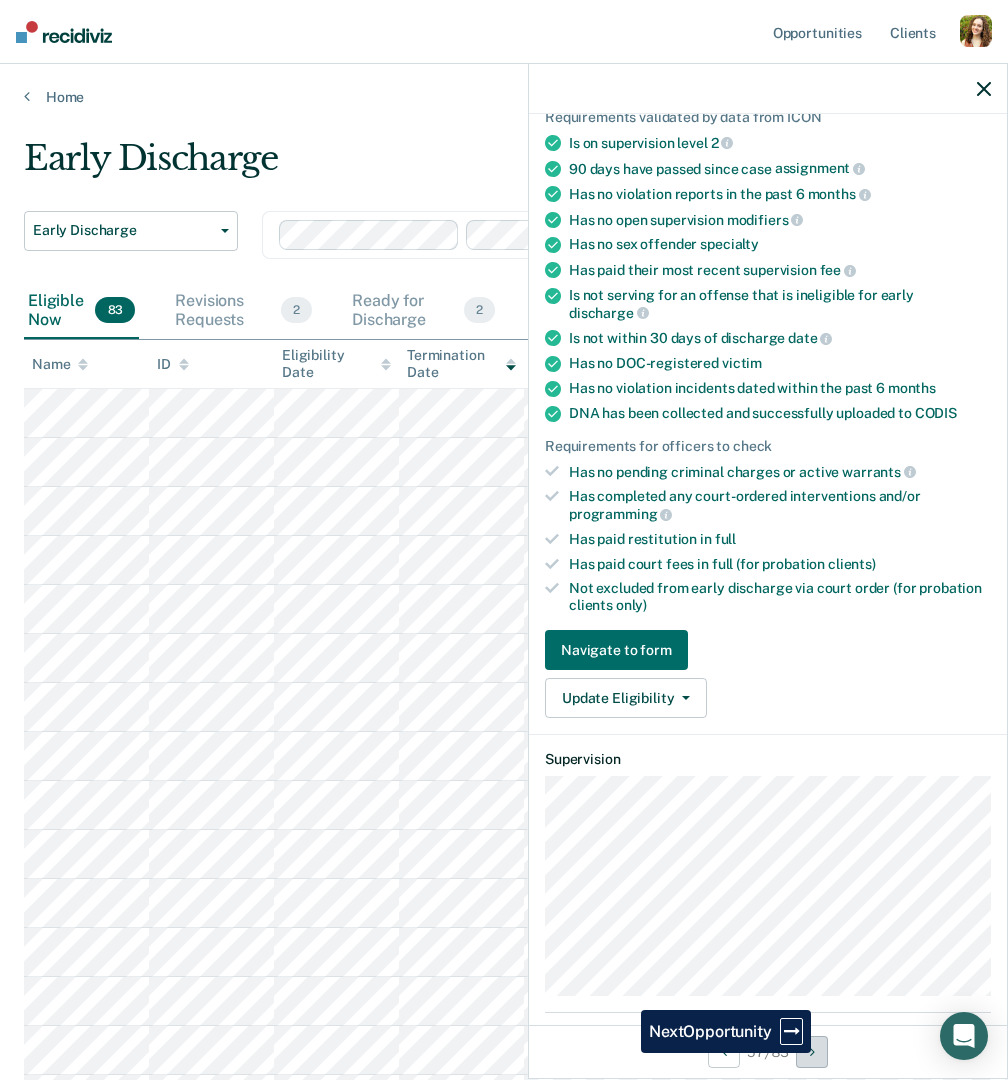 click at bounding box center (812, 1052) 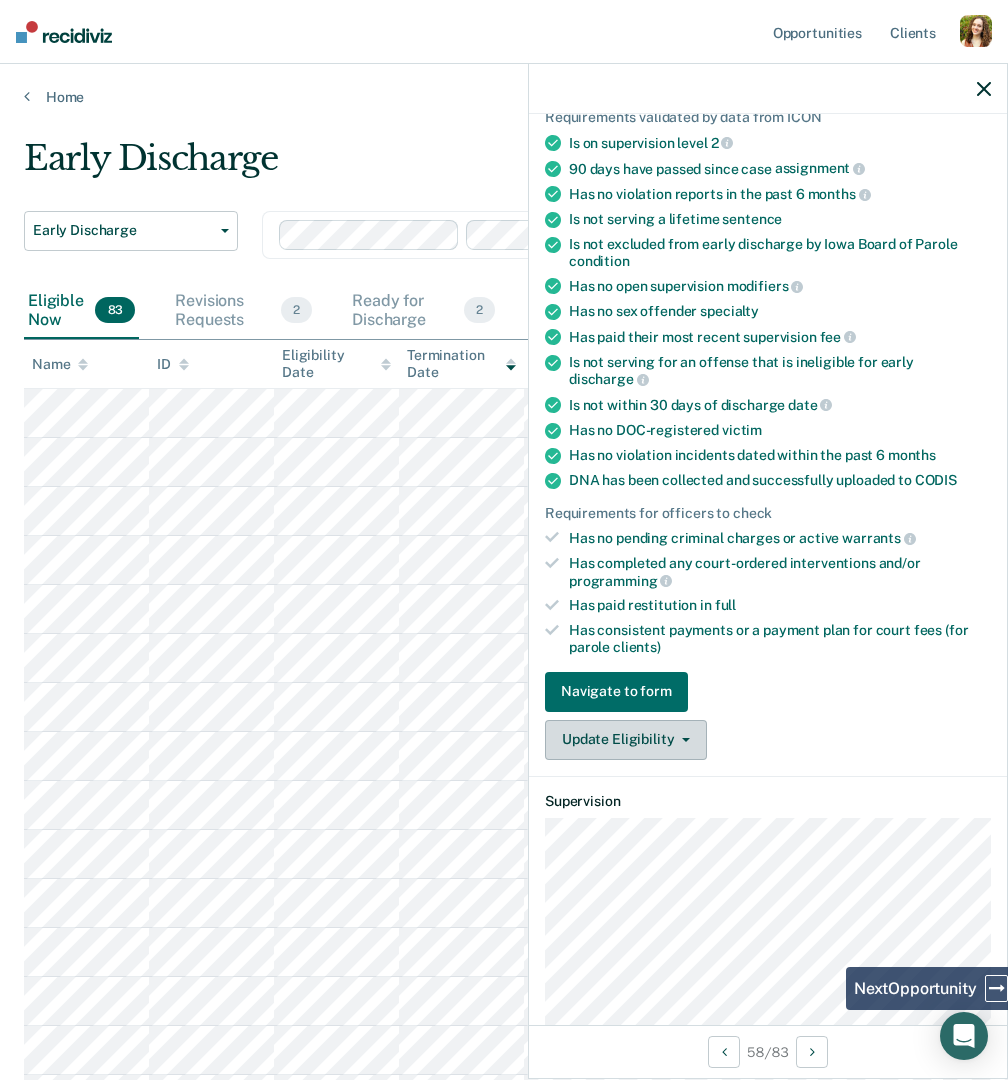 click on "Update Eligibility" at bounding box center [626, 740] 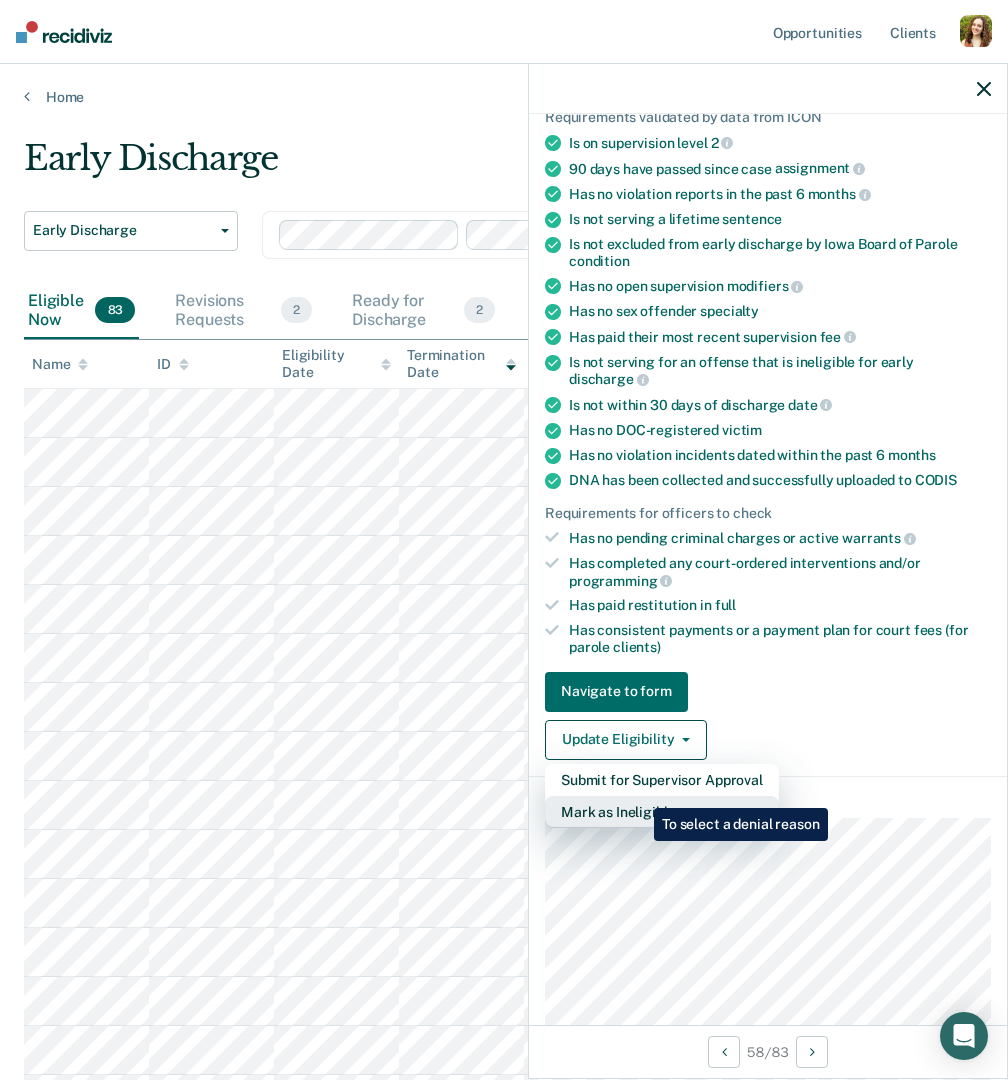 click on "Mark as Ineligible" at bounding box center [662, 780] 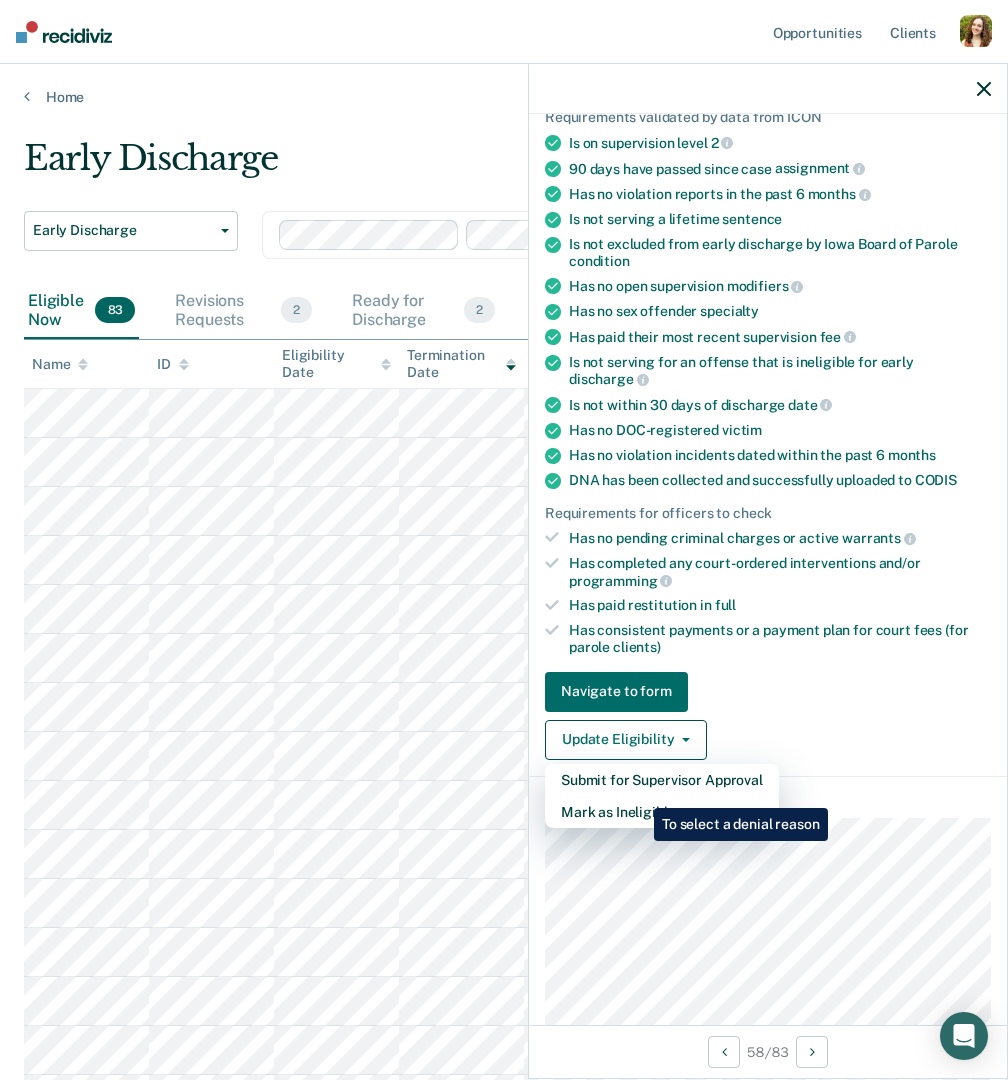 scroll, scrollTop: 0, scrollLeft: 0, axis: both 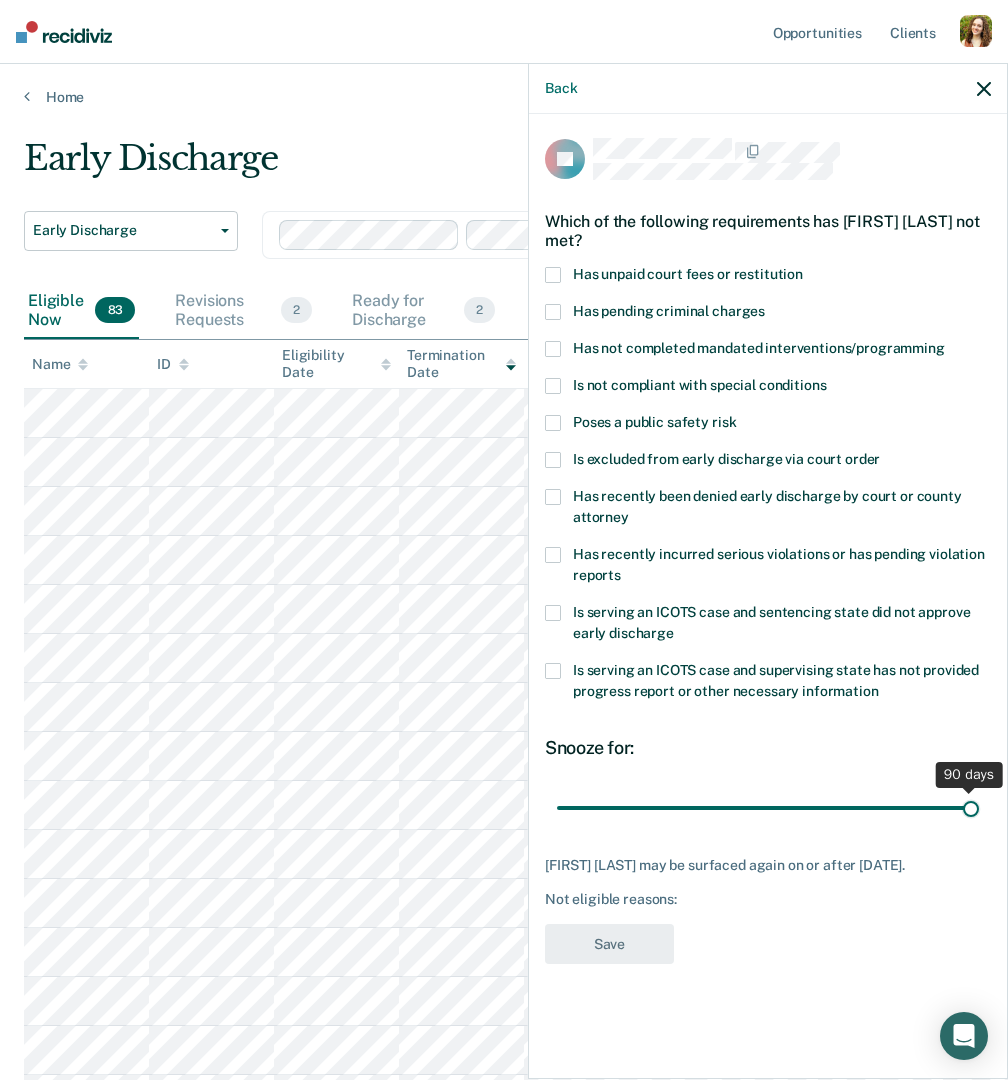 drag, startPoint x: 693, startPoint y: 808, endPoint x: 978, endPoint y: 808, distance: 285 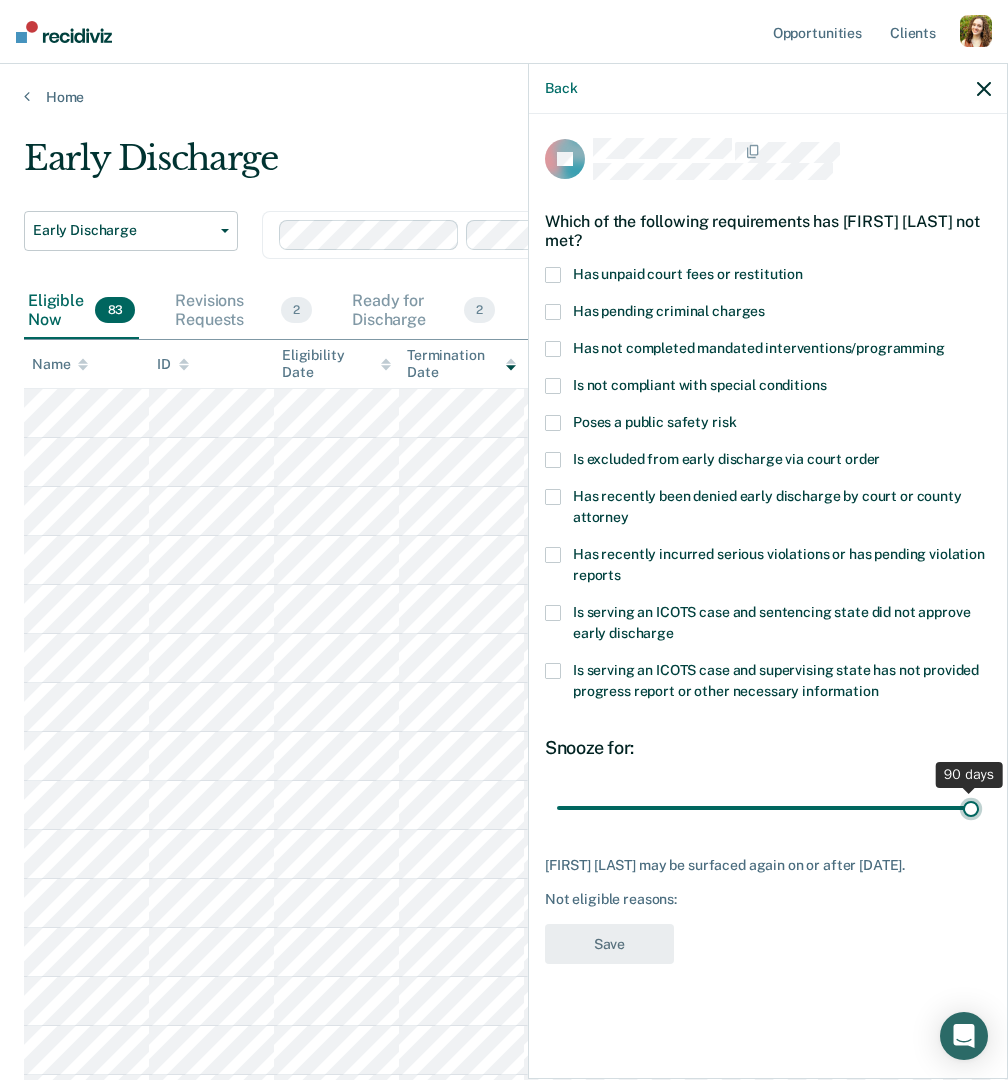 type on "90" 